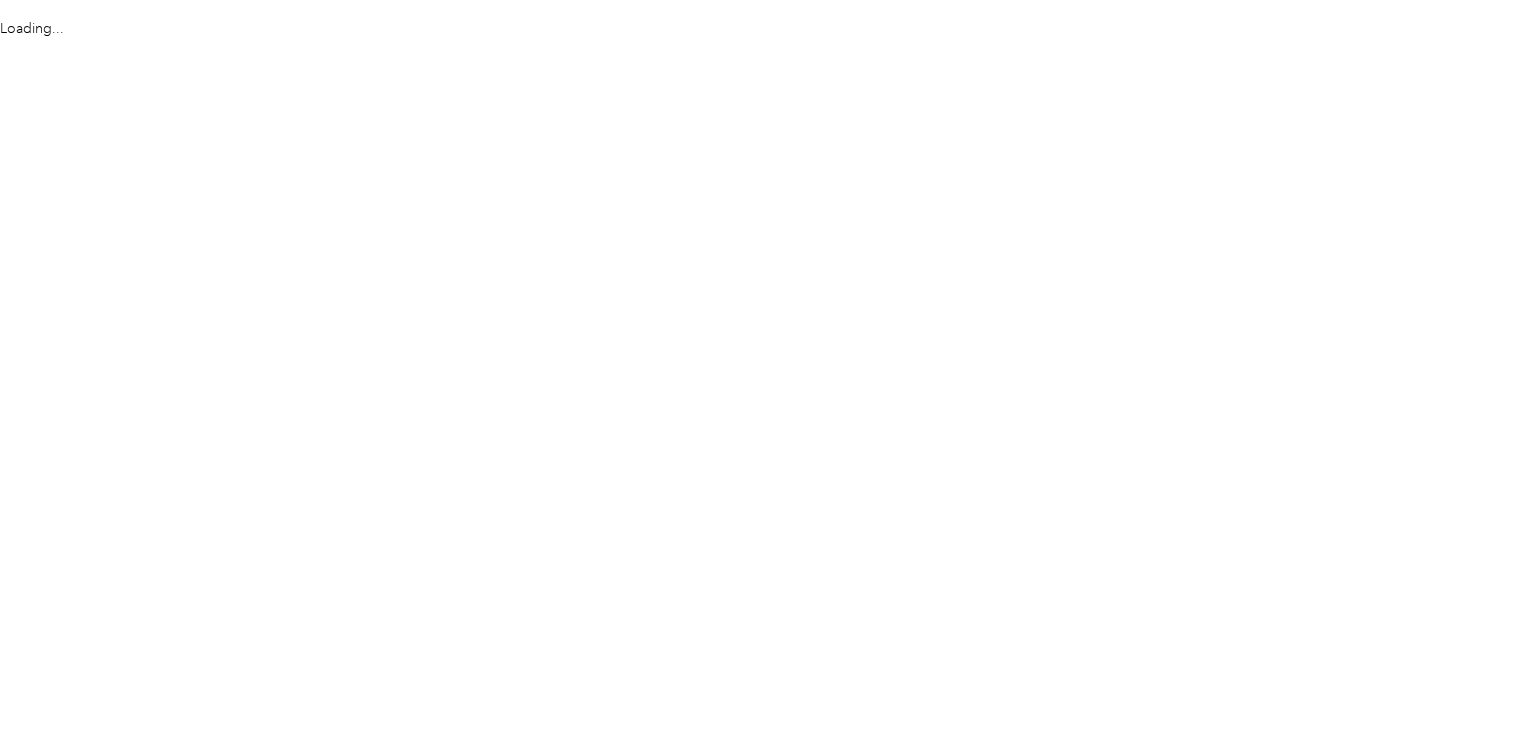 scroll, scrollTop: 0, scrollLeft: 0, axis: both 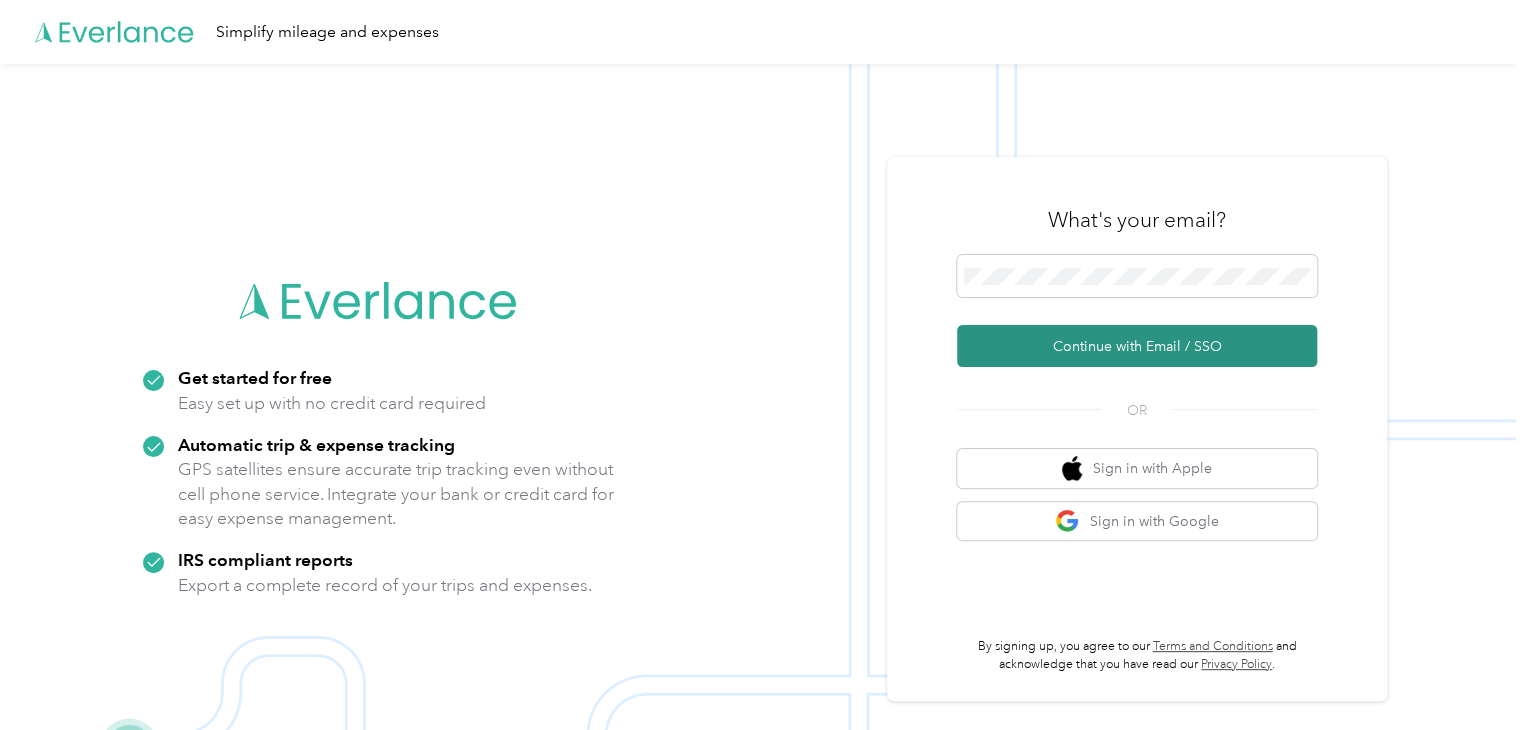 click on "Continue with Email / SSO" at bounding box center [1137, 346] 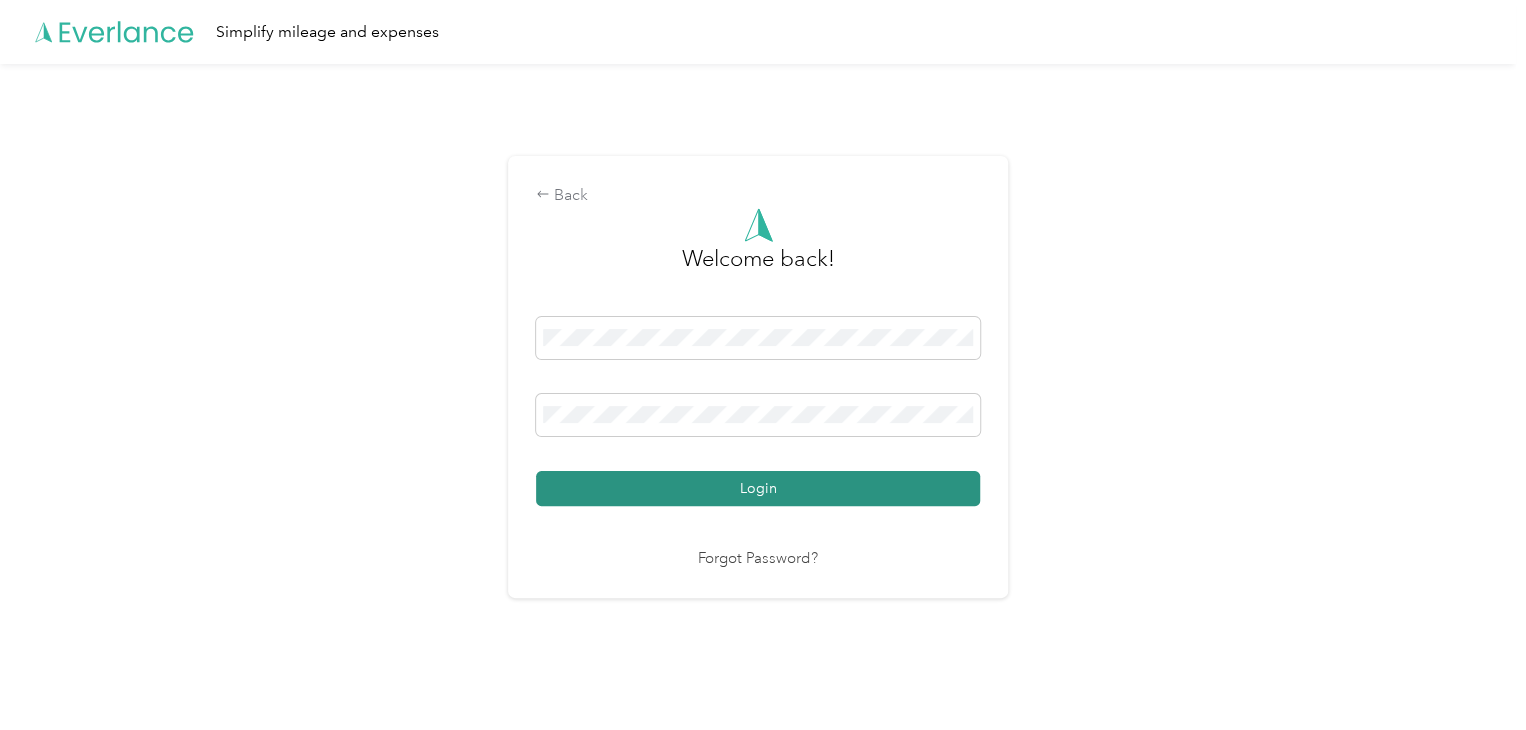 click on "Login" at bounding box center (758, 488) 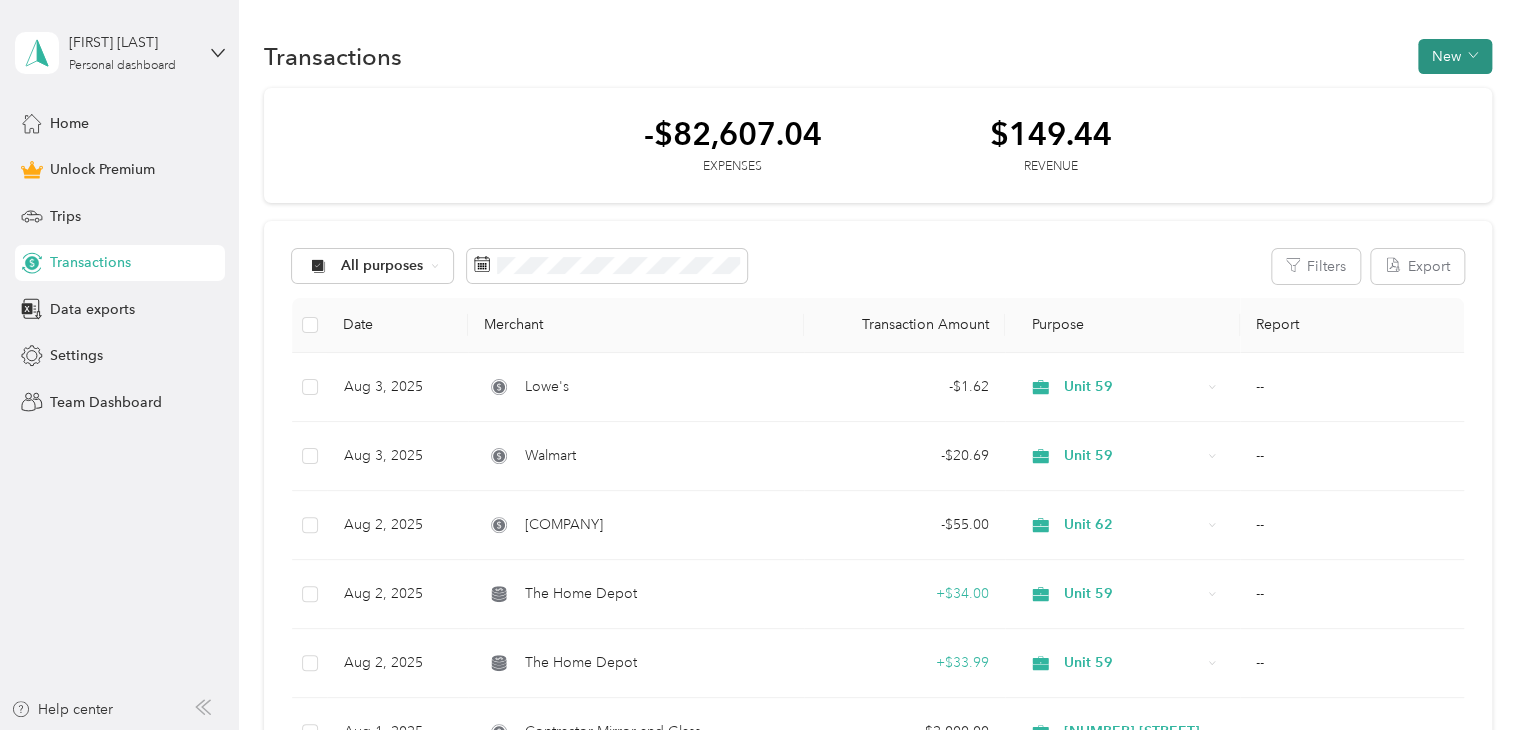 click on "New" at bounding box center (1455, 56) 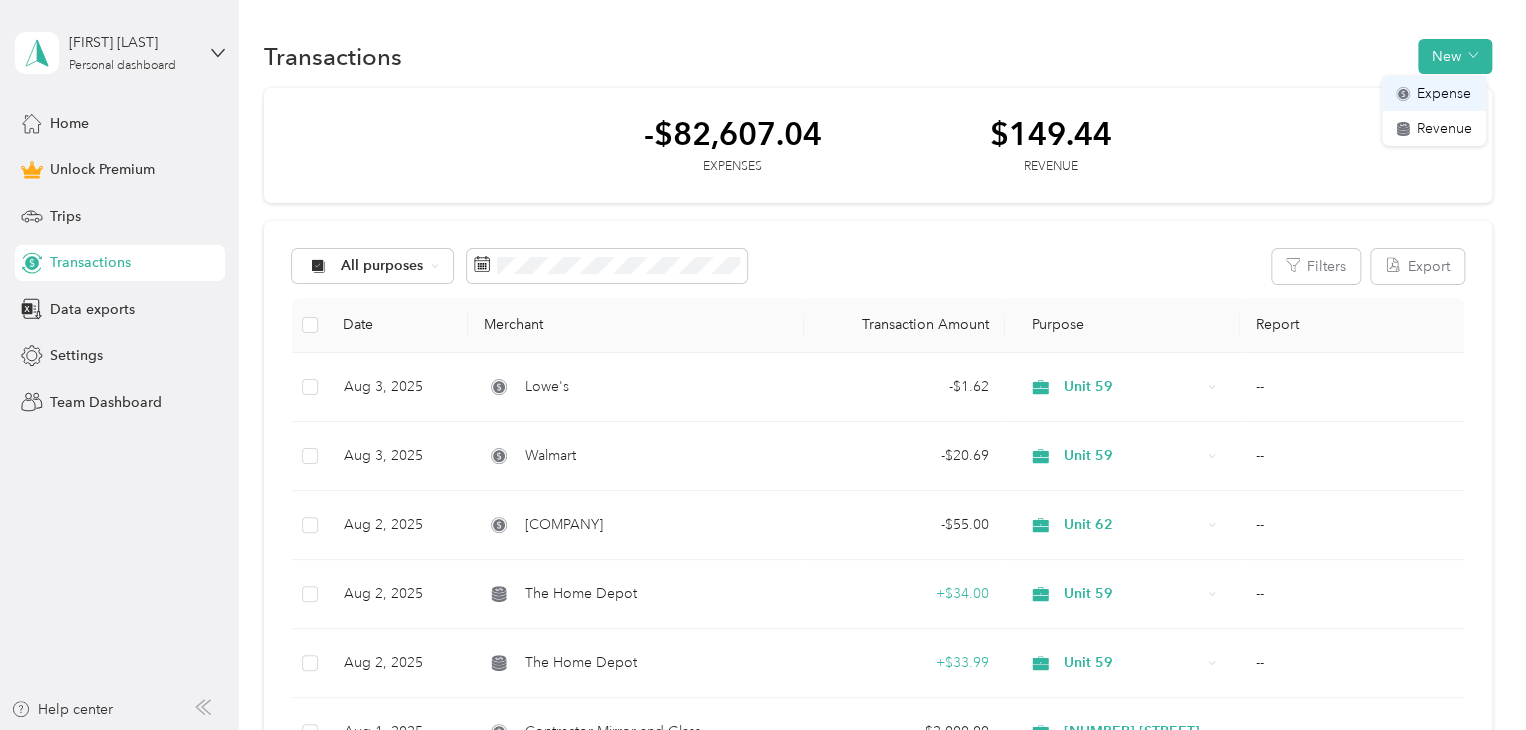 click on "Expense" at bounding box center [1444, 93] 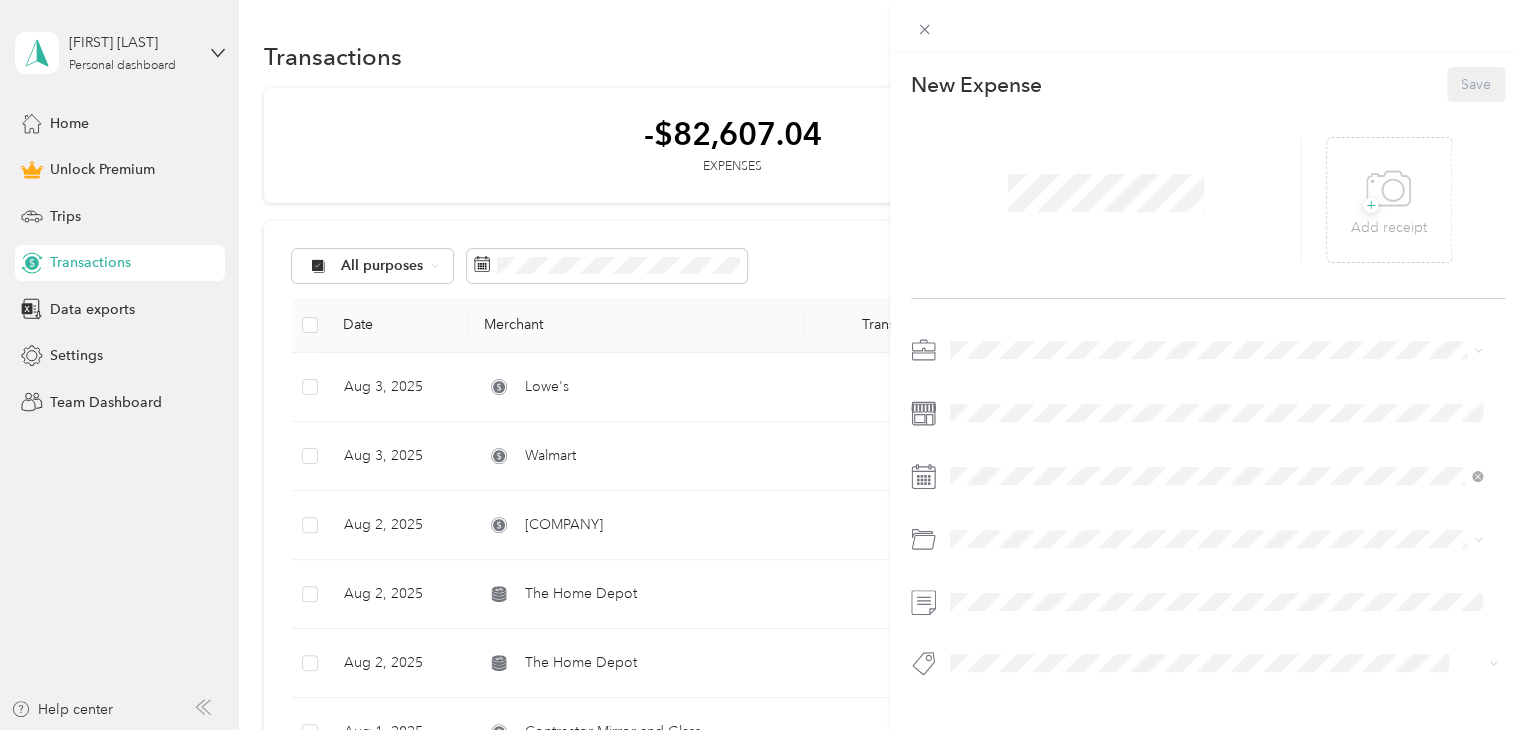 click at bounding box center (1106, 200) 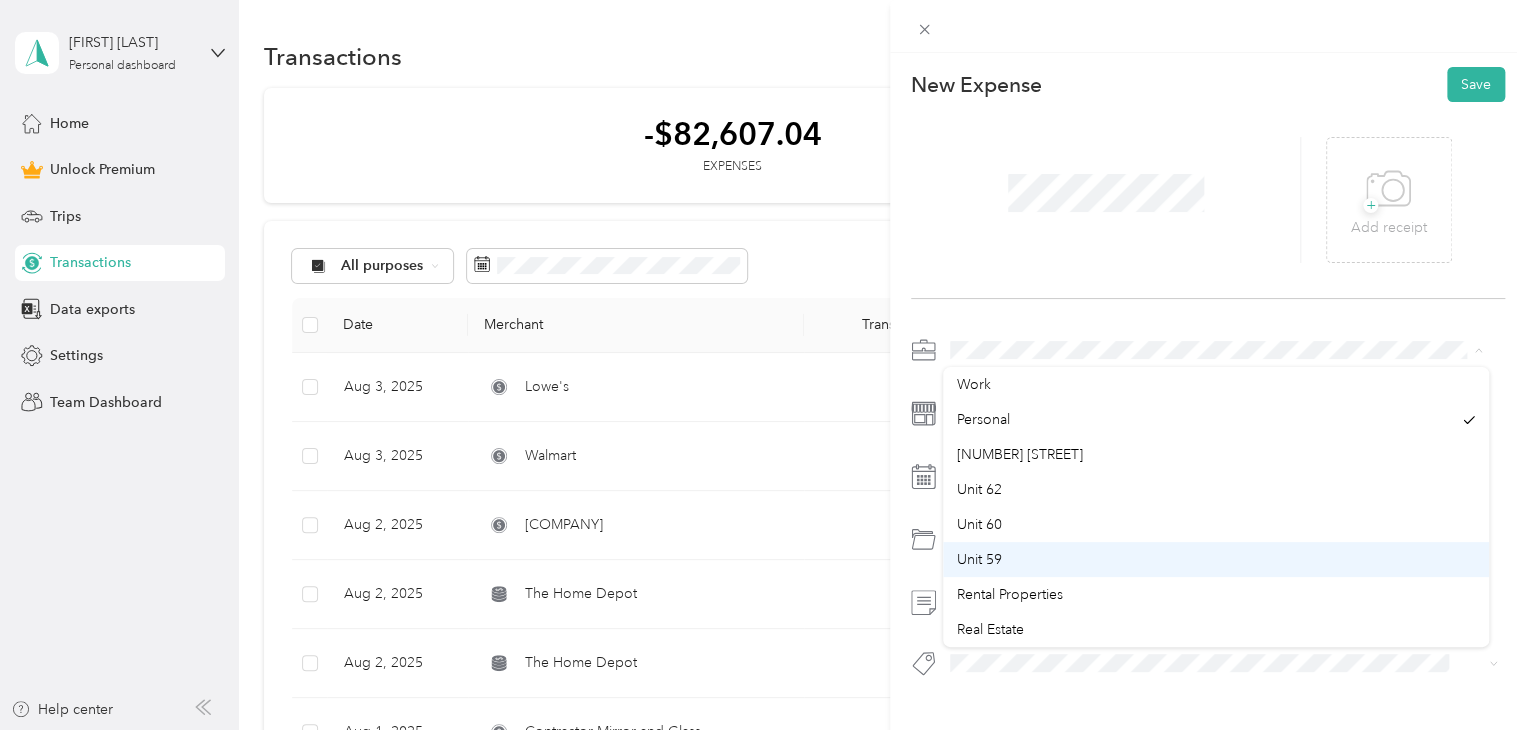 click on "Unit 59" at bounding box center (979, 559) 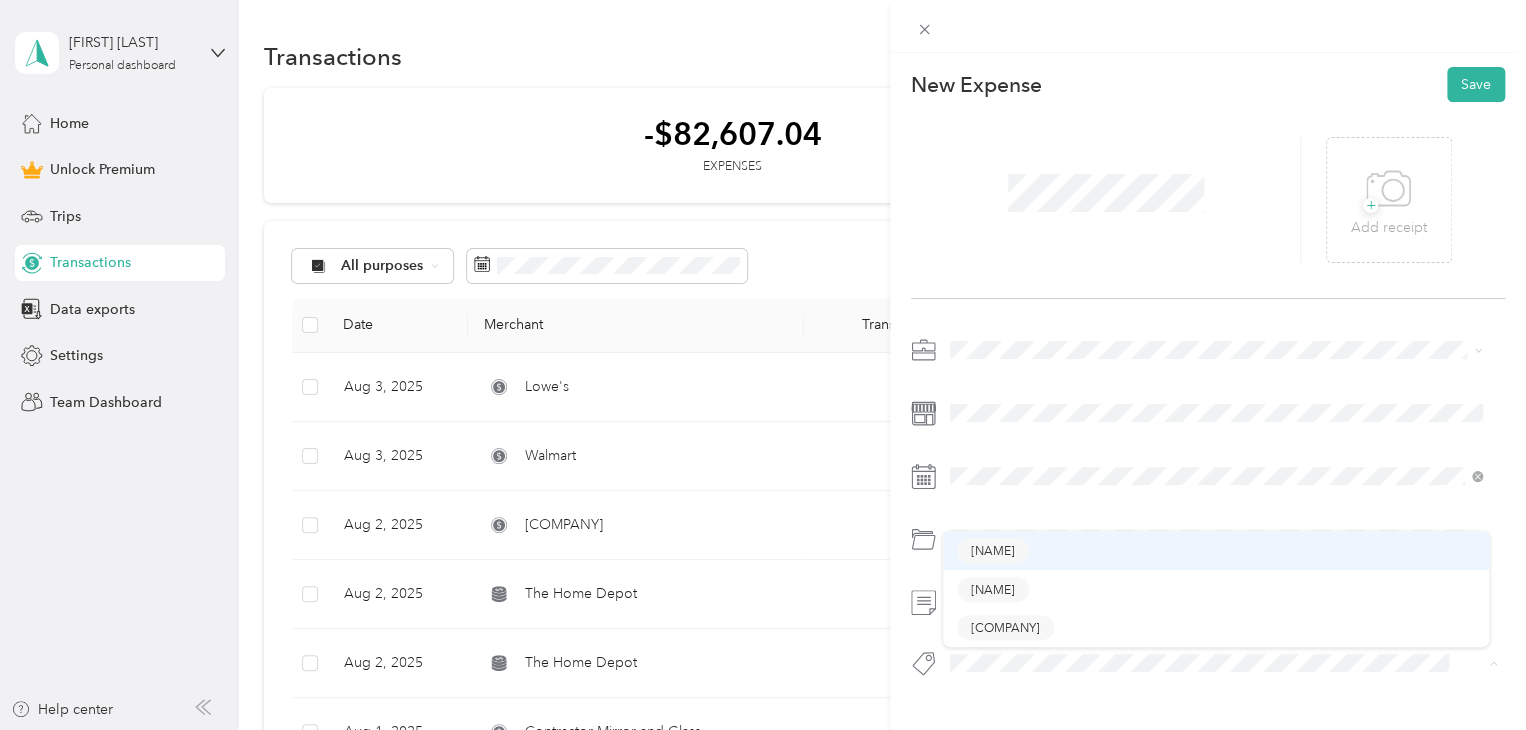click on "[NAME]" at bounding box center (993, 551) 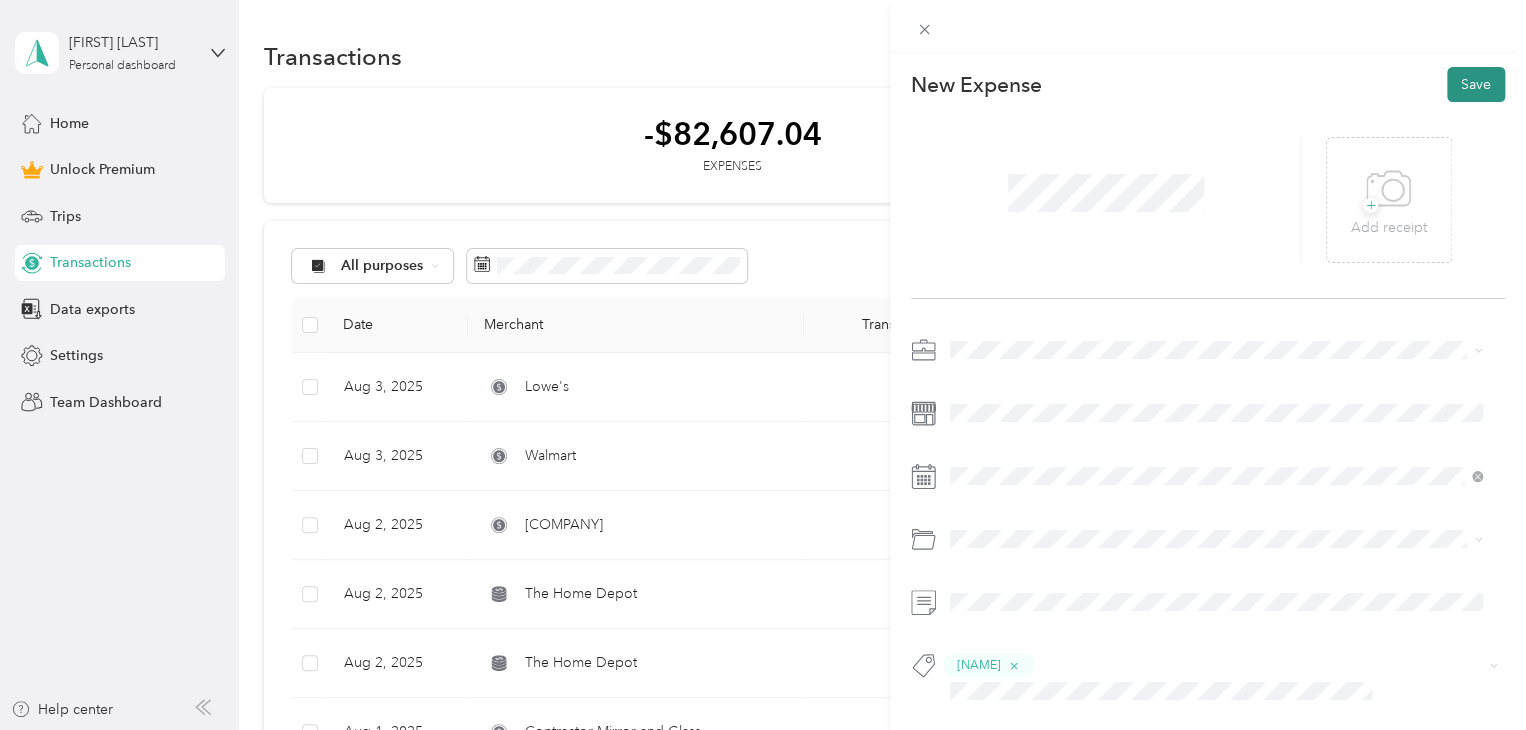 click on "Save" at bounding box center (1476, 84) 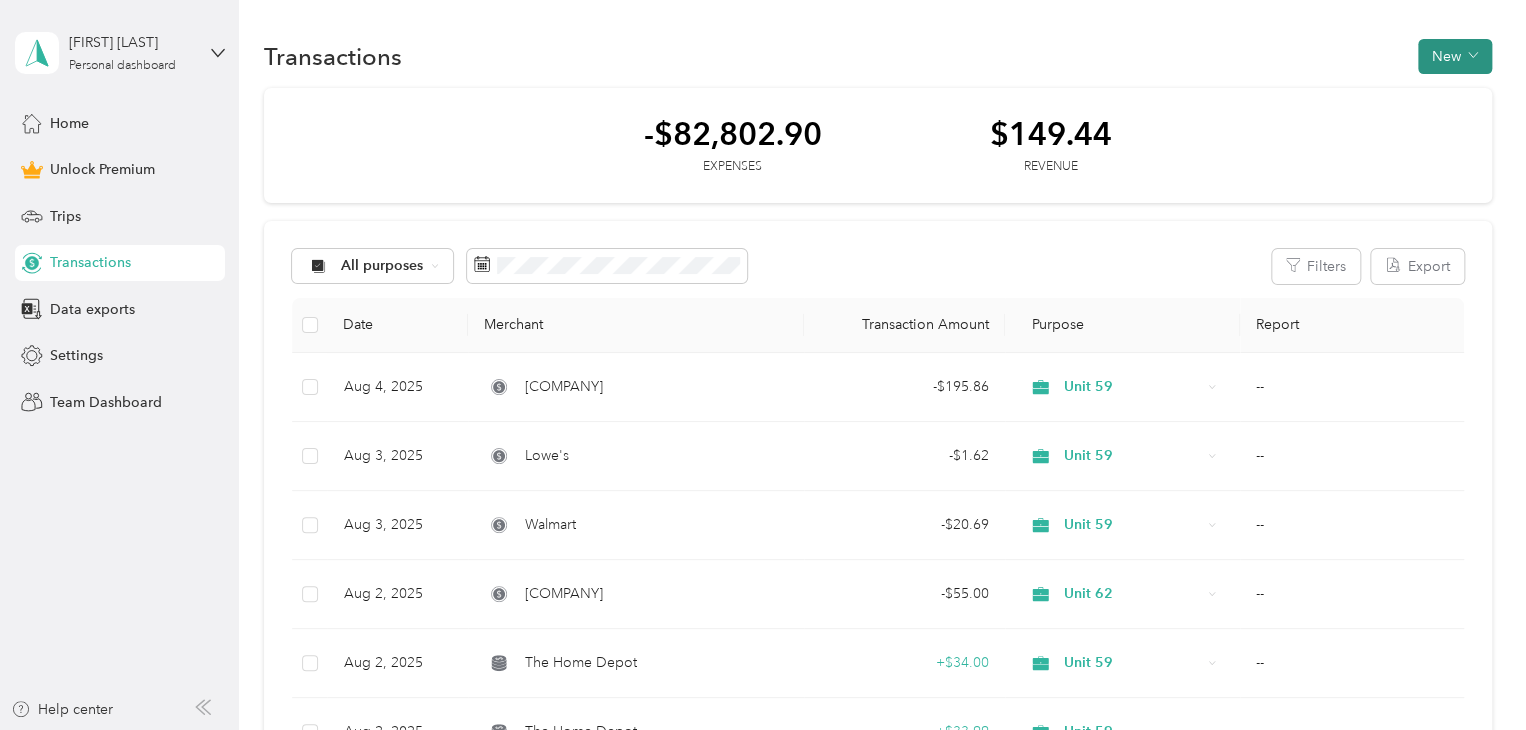 click on "New" at bounding box center [1455, 56] 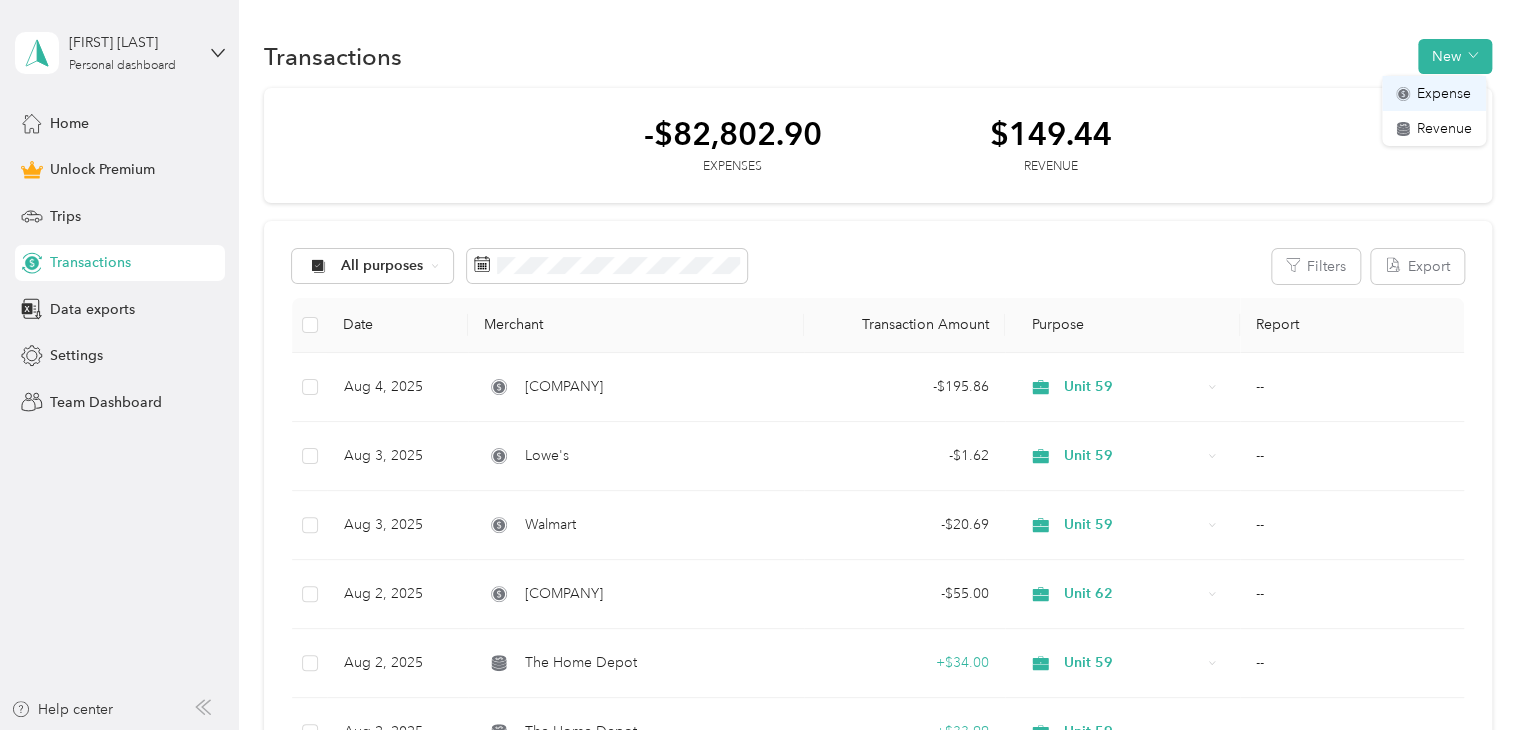 click on "Expense" at bounding box center [1444, 93] 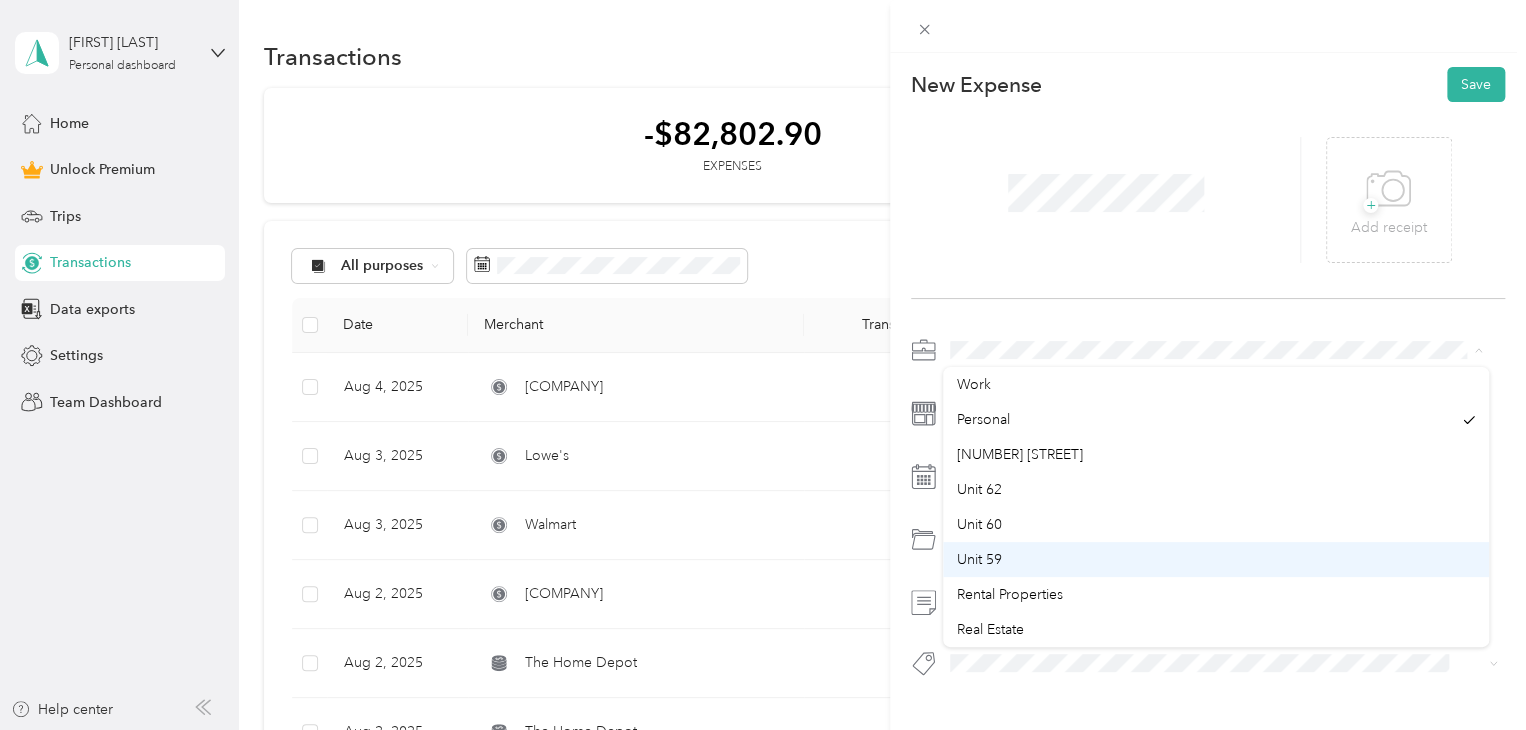 click on "Unit 59" at bounding box center (979, 559) 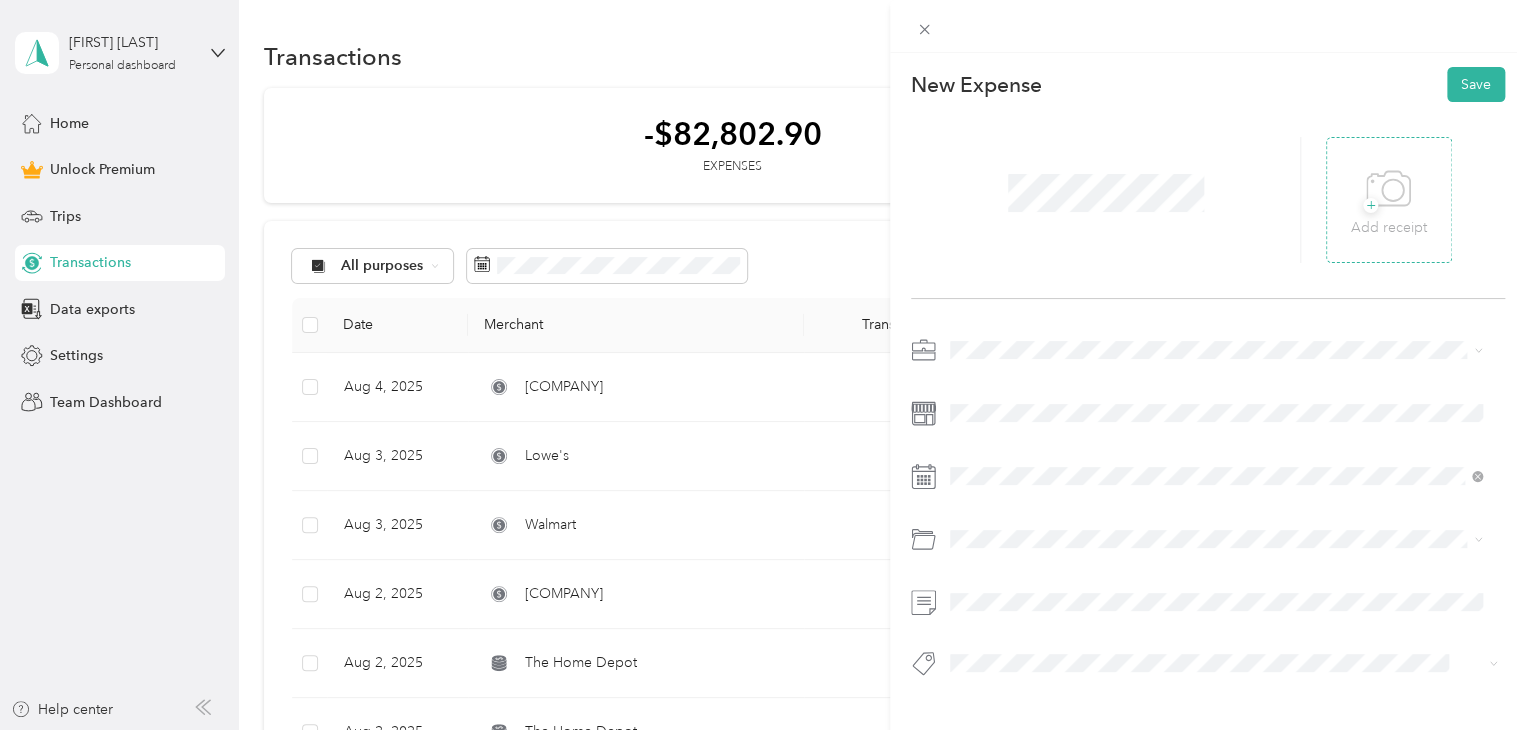 click 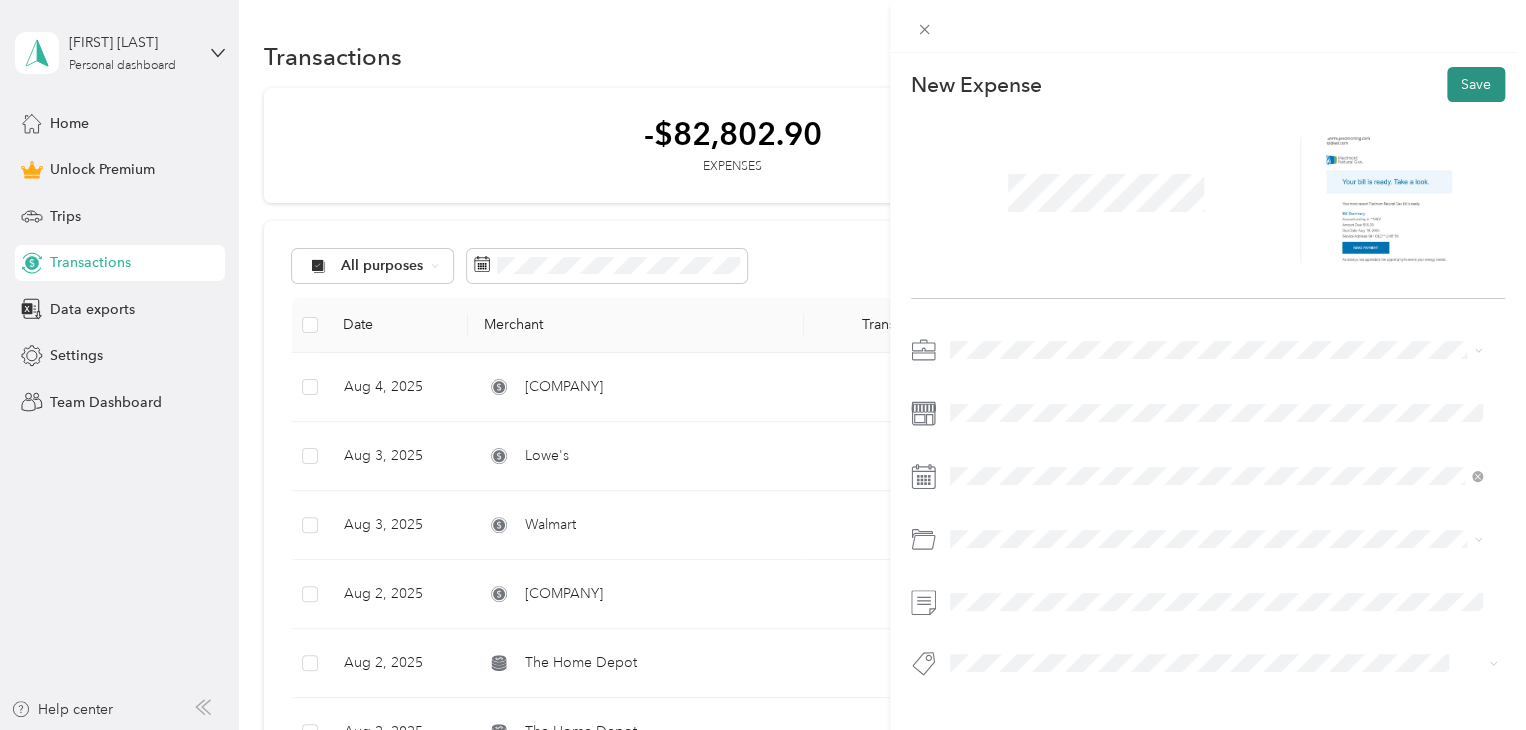 click on "Save" at bounding box center (1476, 84) 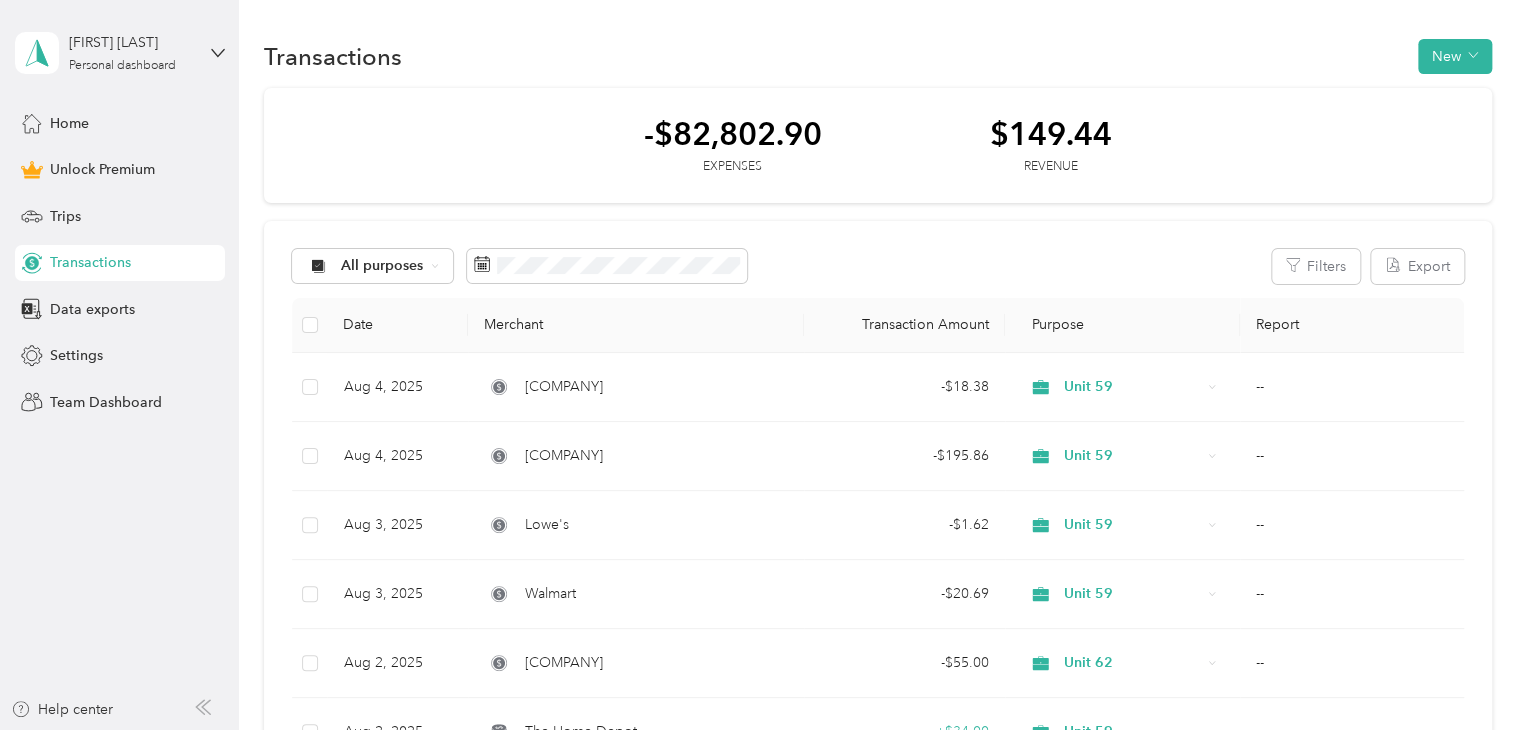 click on "Transactions" at bounding box center (120, 263) 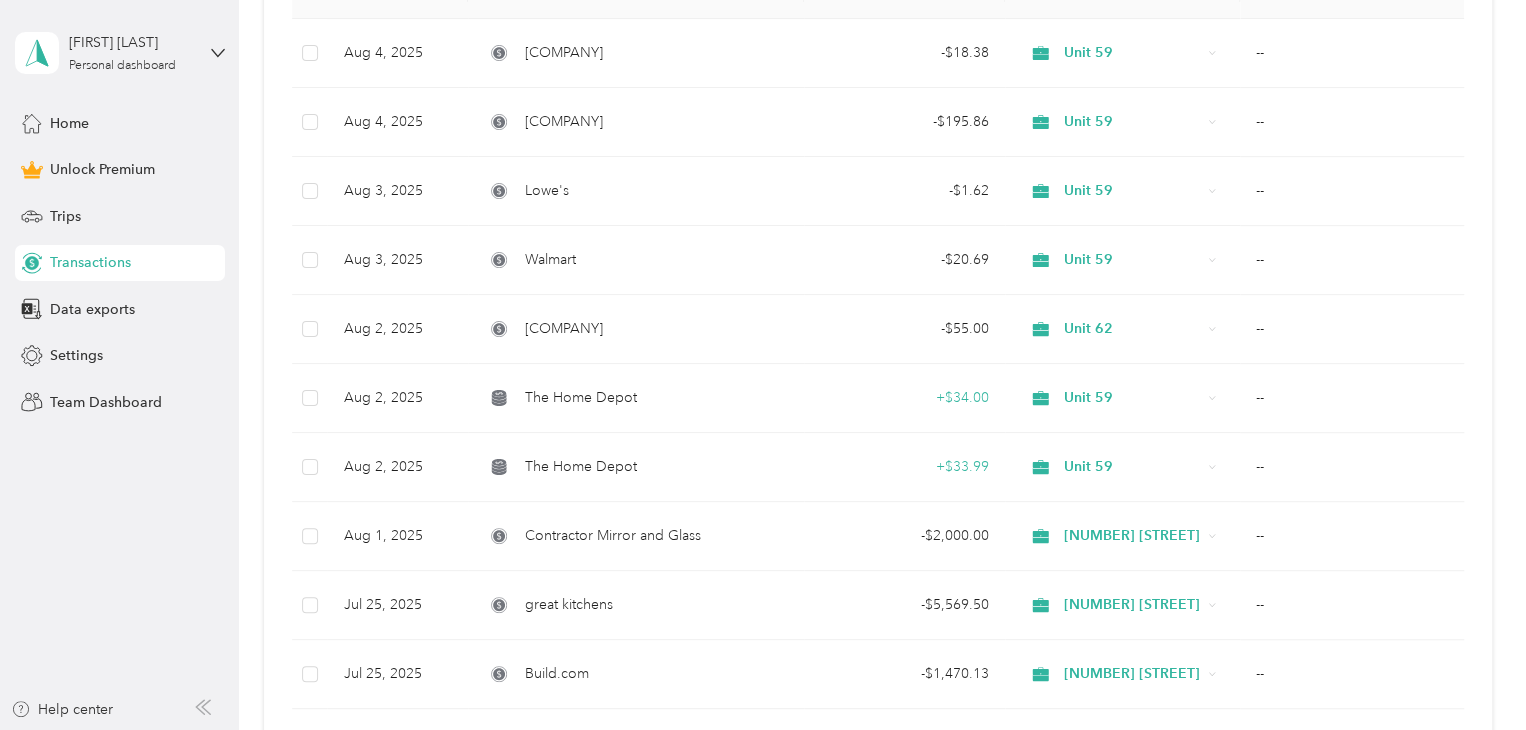 scroll, scrollTop: 0, scrollLeft: 0, axis: both 